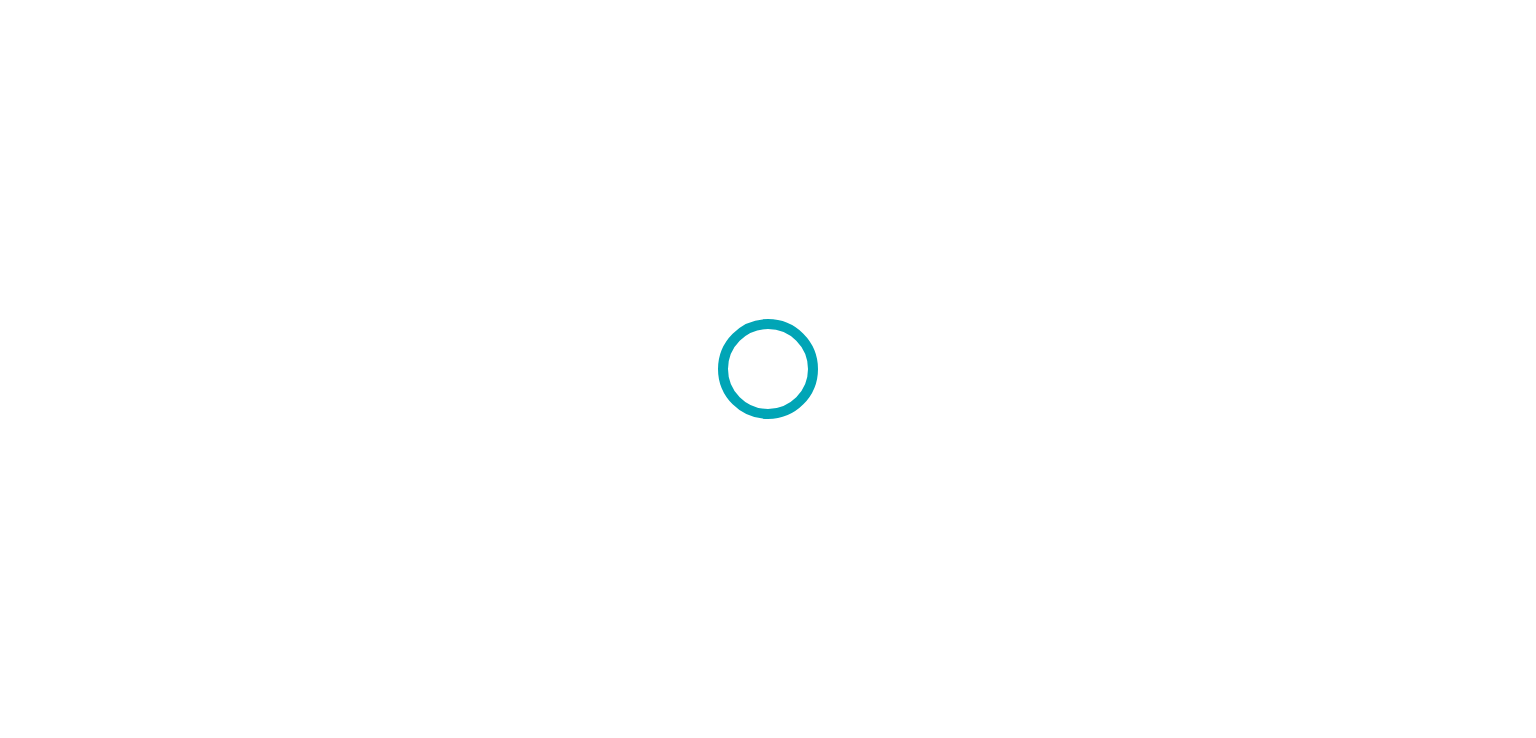 scroll, scrollTop: 0, scrollLeft: 0, axis: both 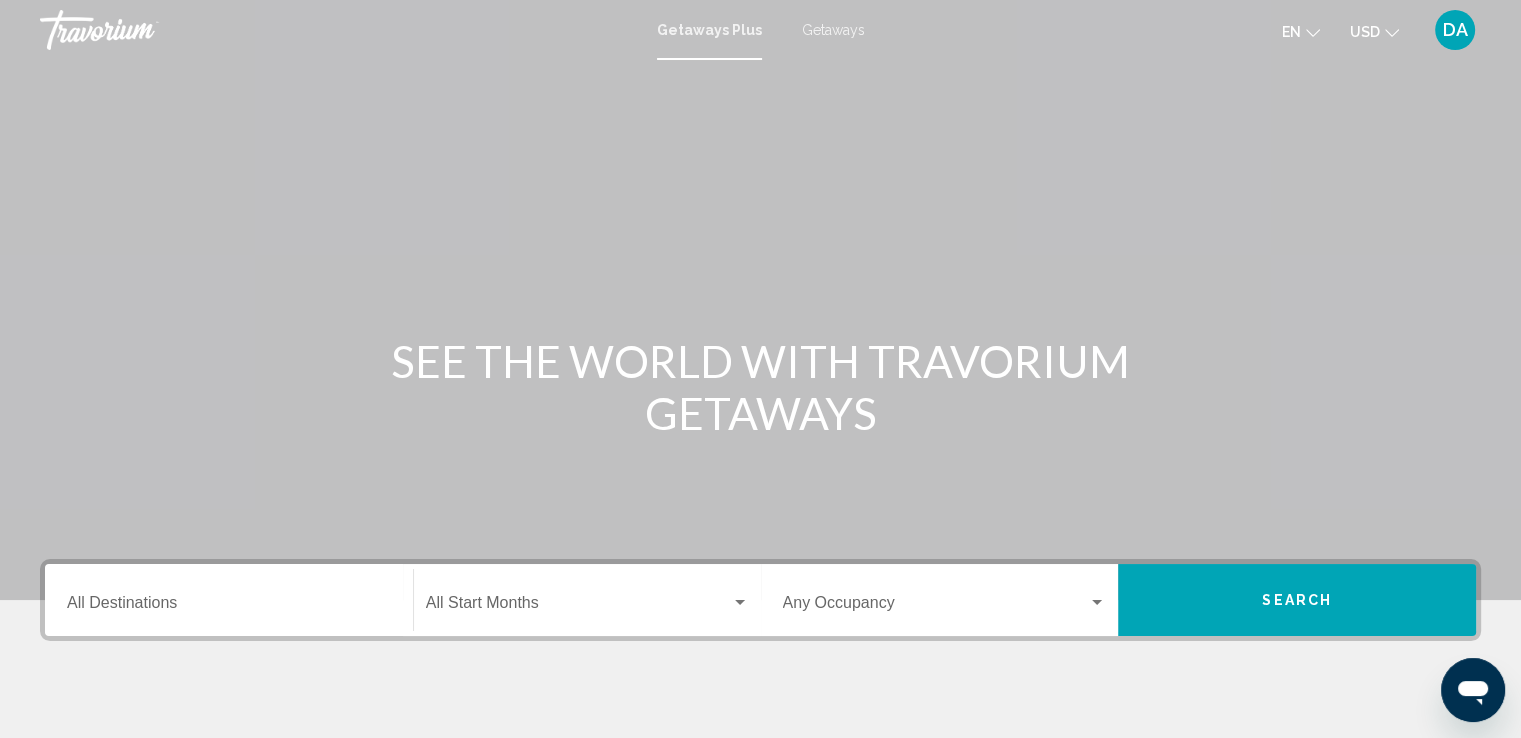 click at bounding box center (760, 300) 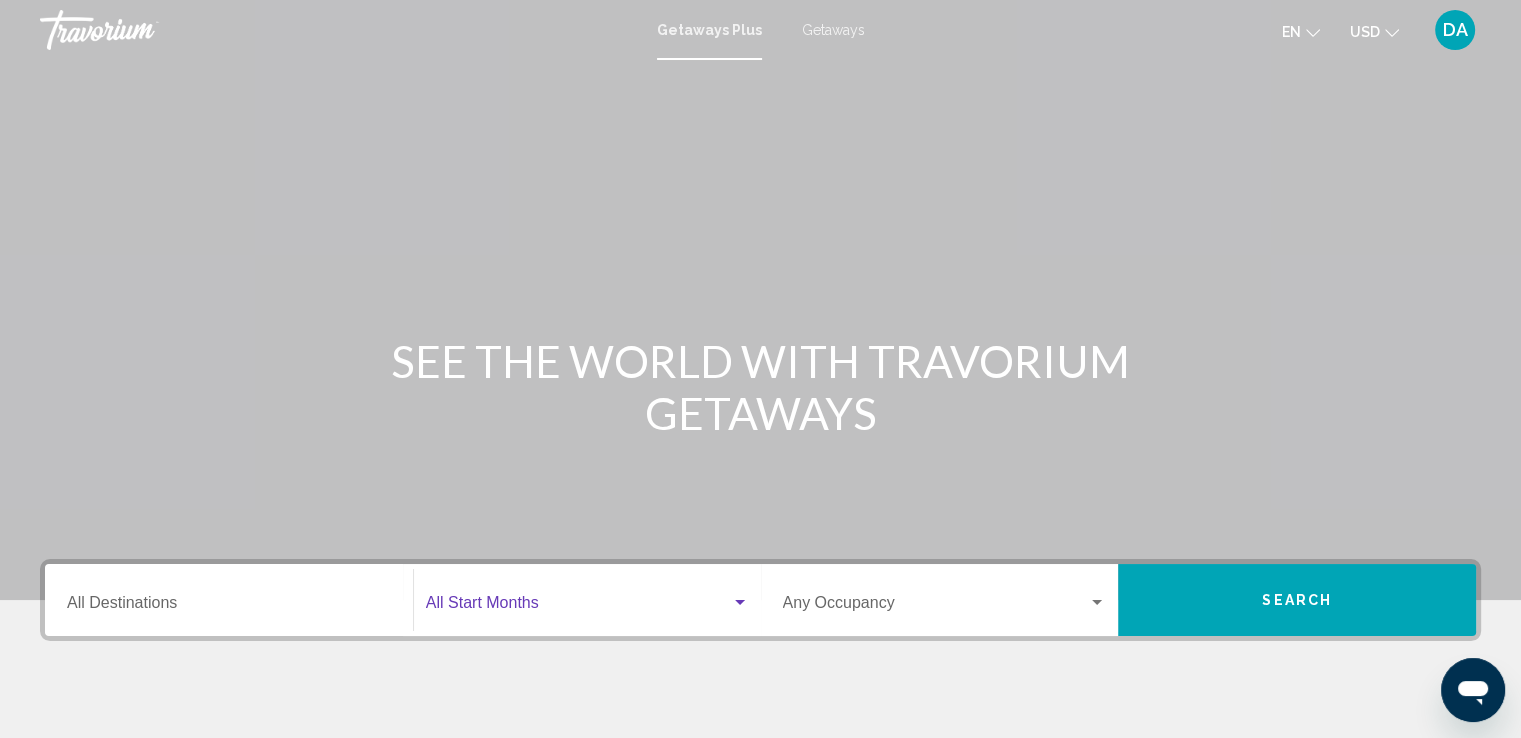 click at bounding box center (578, 607) 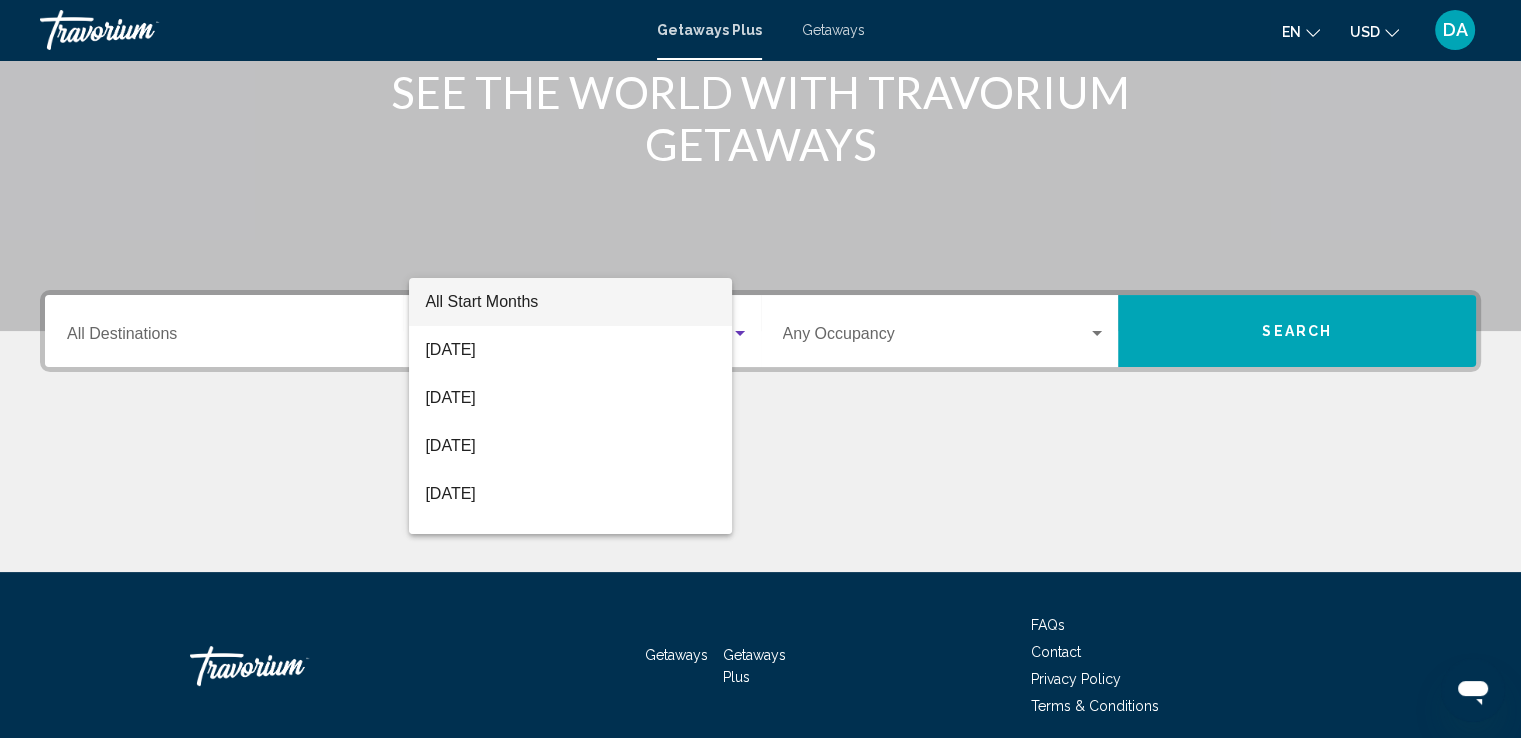 scroll, scrollTop: 348, scrollLeft: 0, axis: vertical 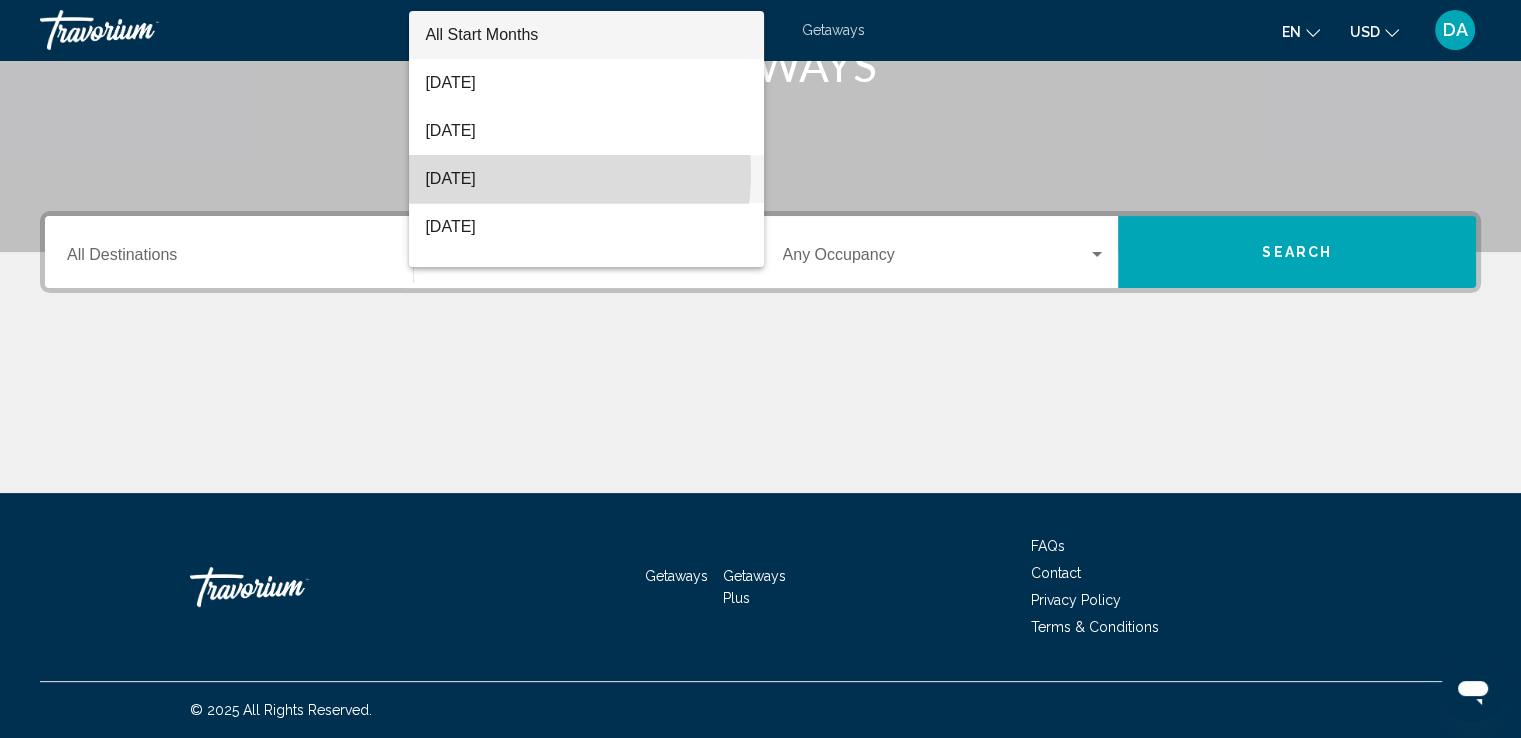 click on "[DATE]" at bounding box center [586, 179] 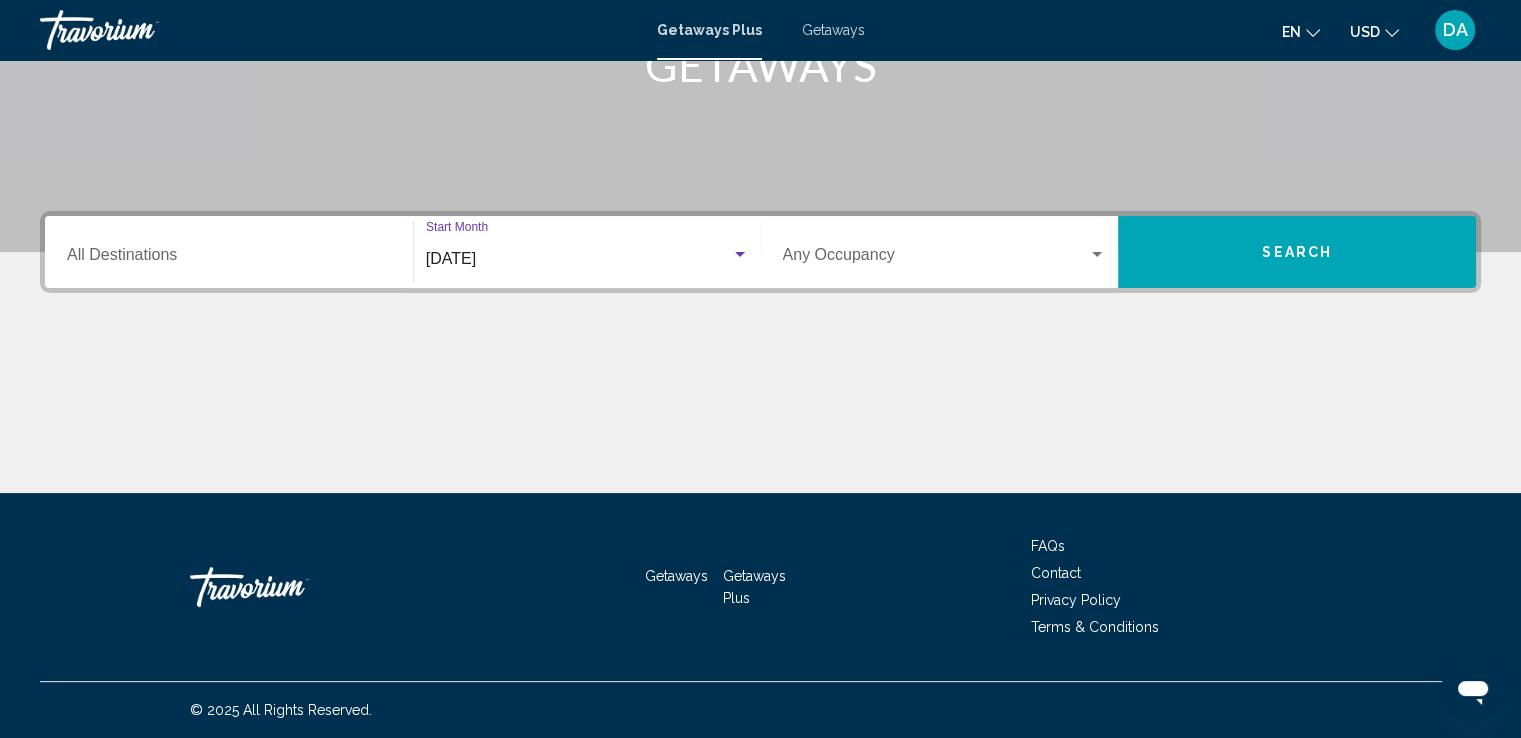 click at bounding box center (936, 259) 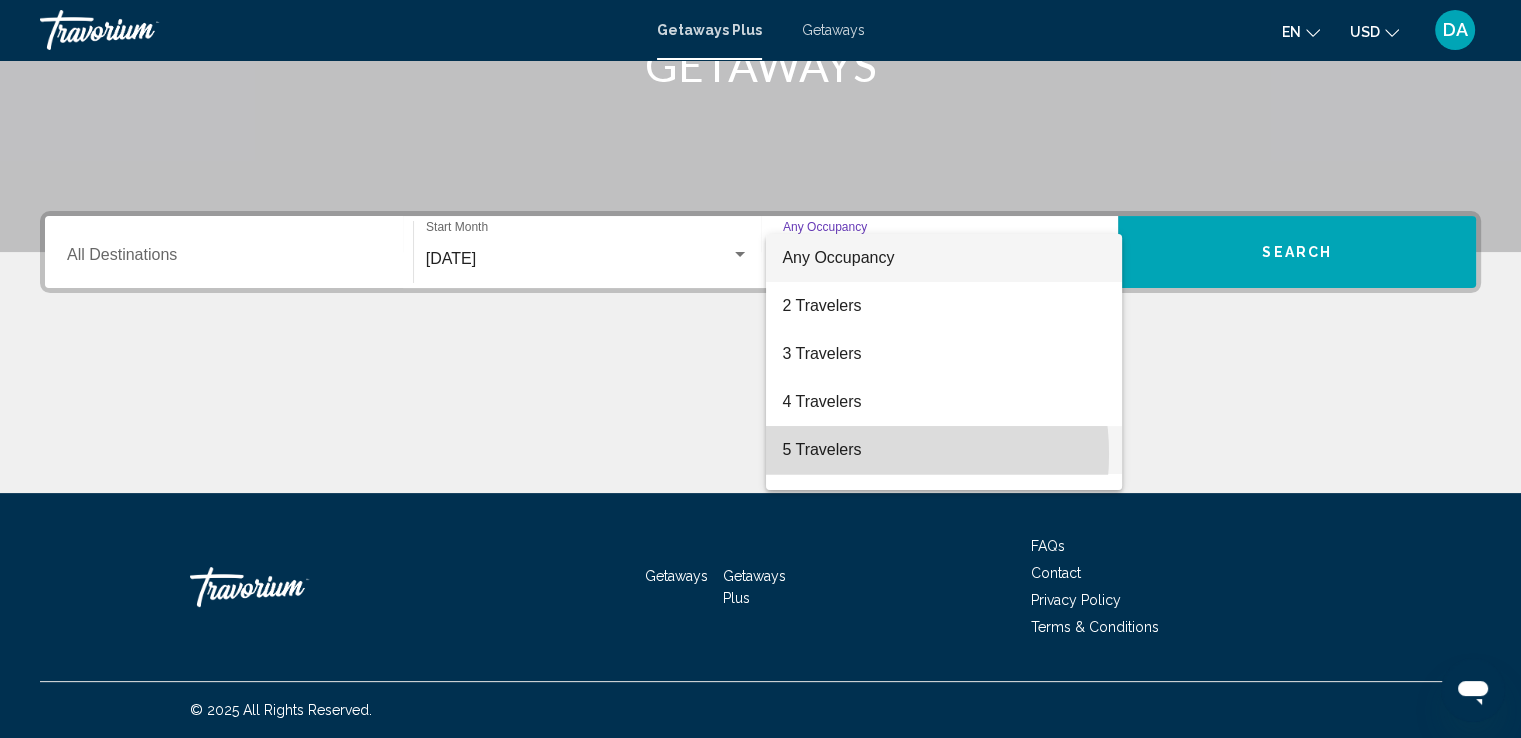 click on "5 Travelers" at bounding box center [944, 450] 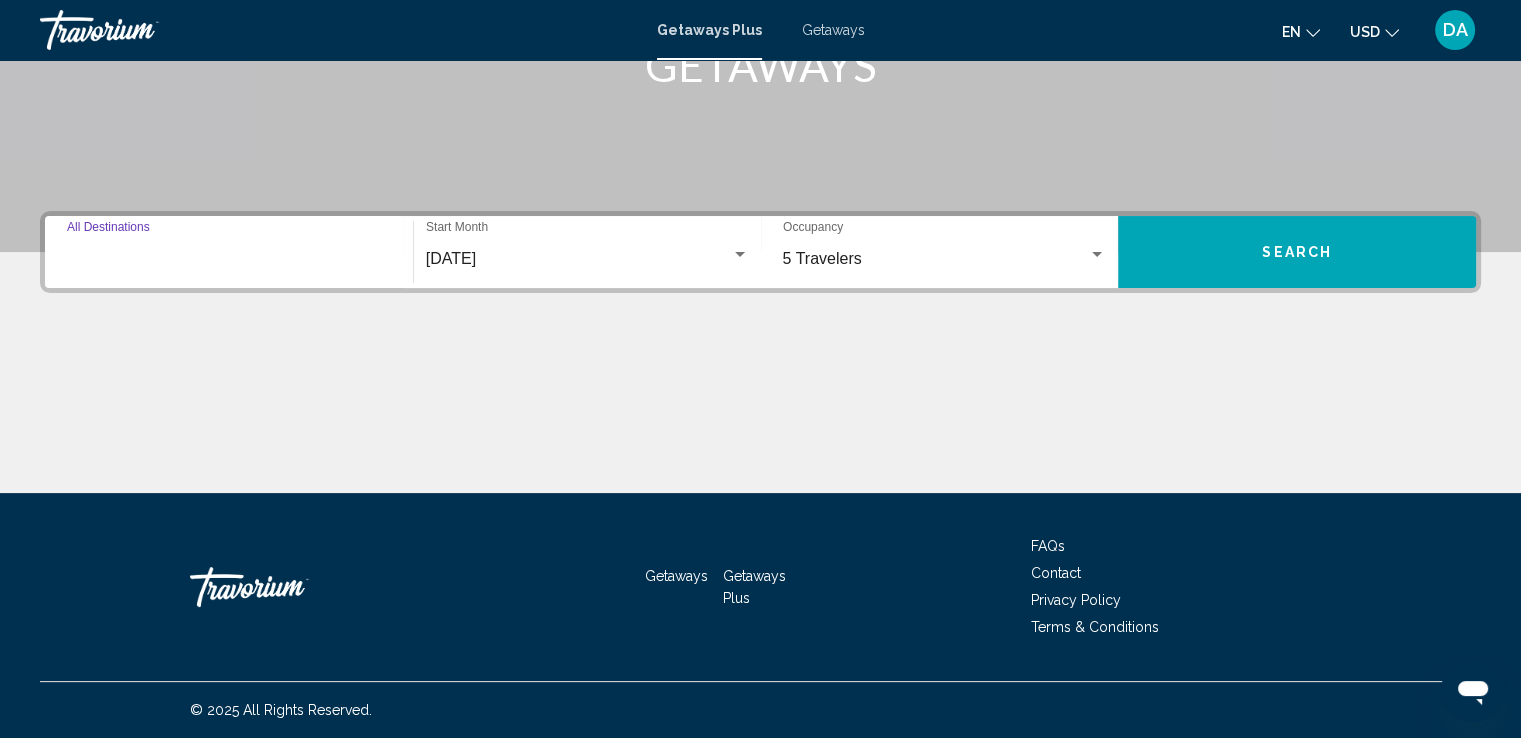 click on "Destination All Destinations" at bounding box center (229, 259) 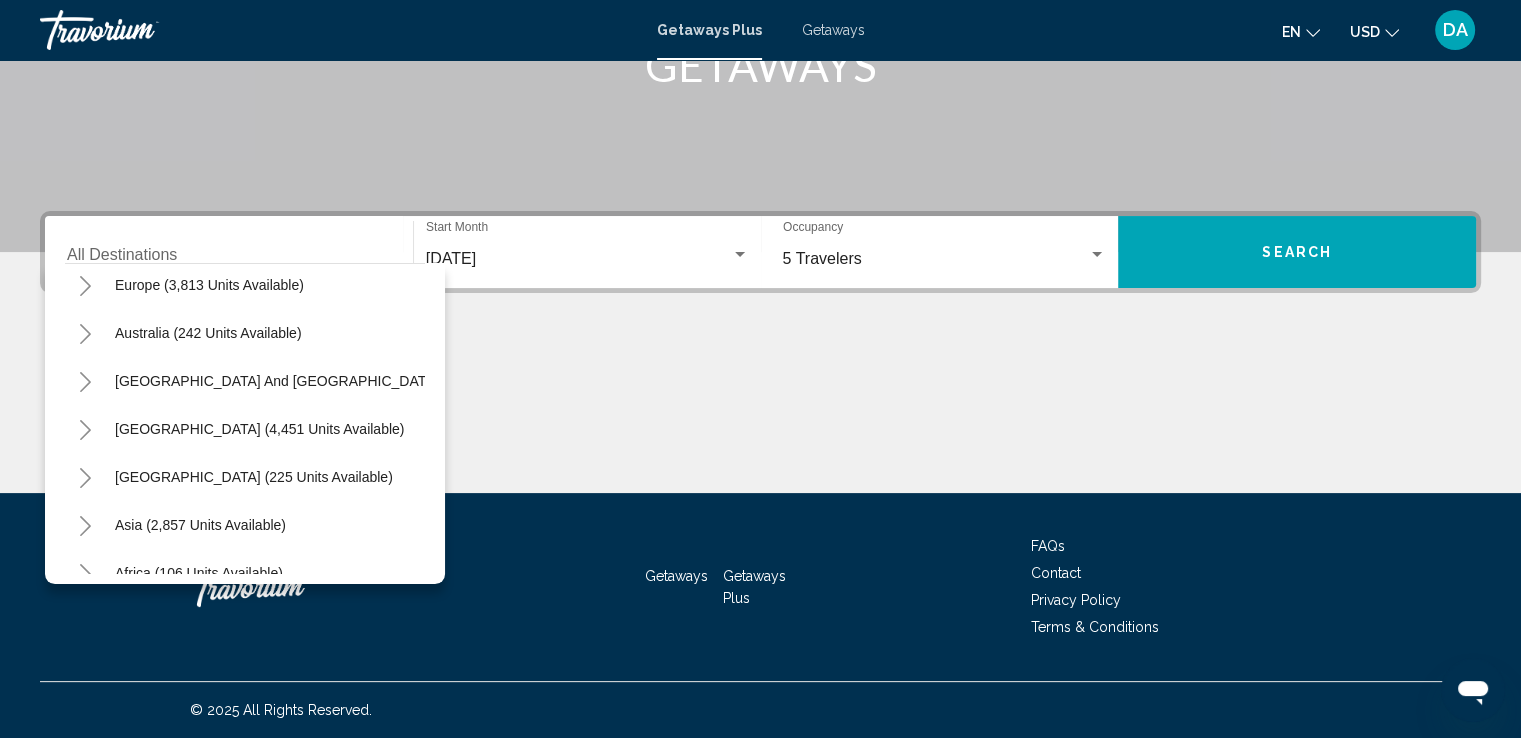 scroll, scrollTop: 339, scrollLeft: 0, axis: vertical 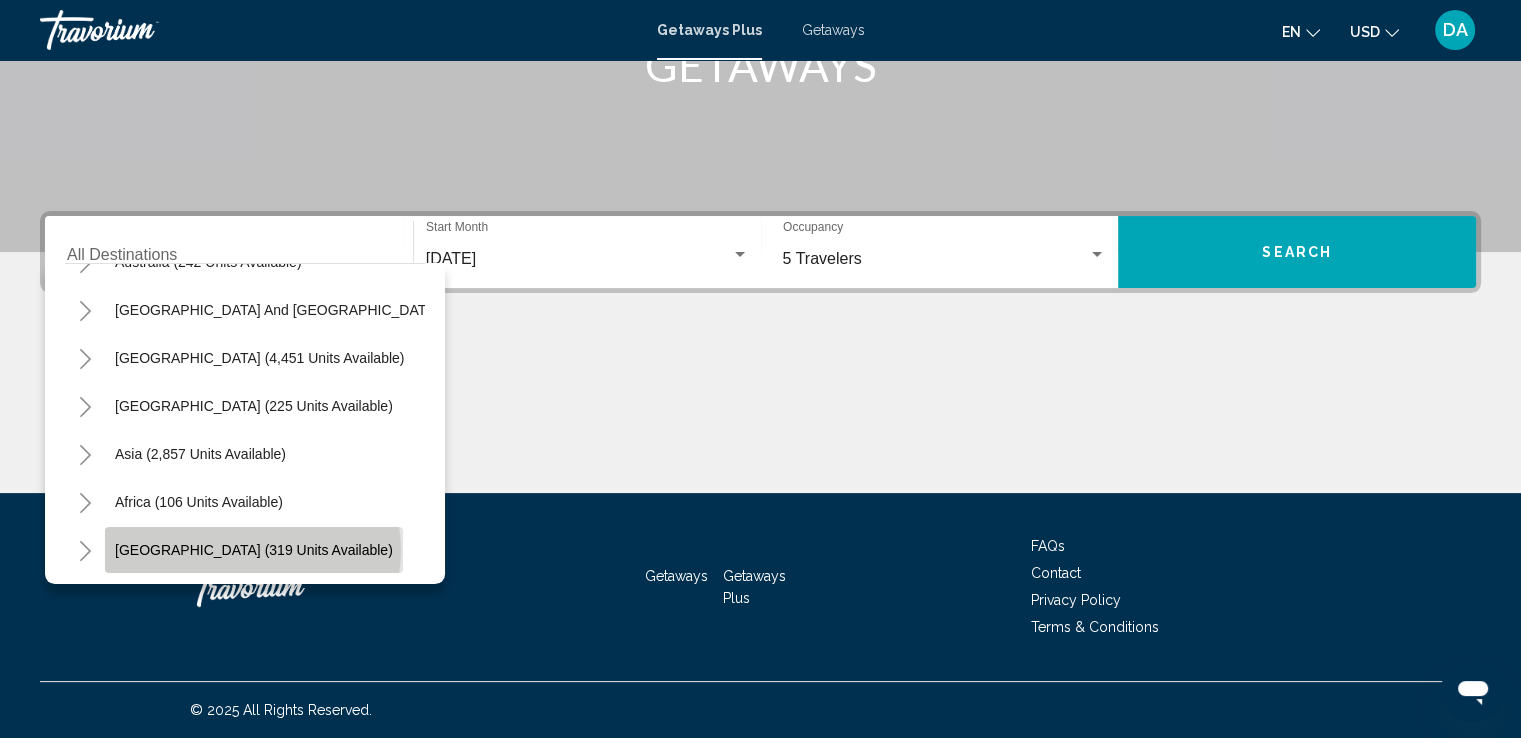 click on "[GEOGRAPHIC_DATA] (319 units available)" 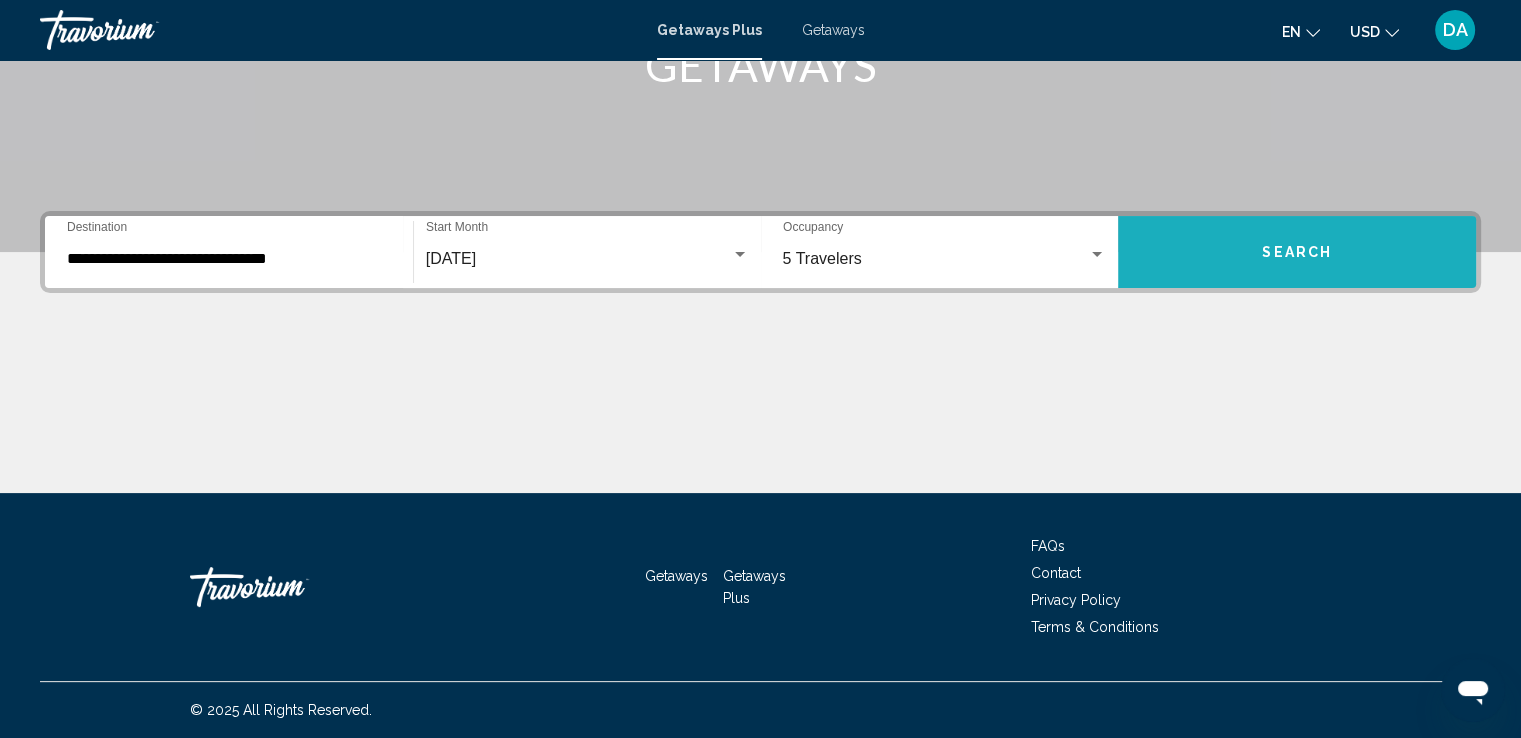 click on "Search" at bounding box center (1297, 252) 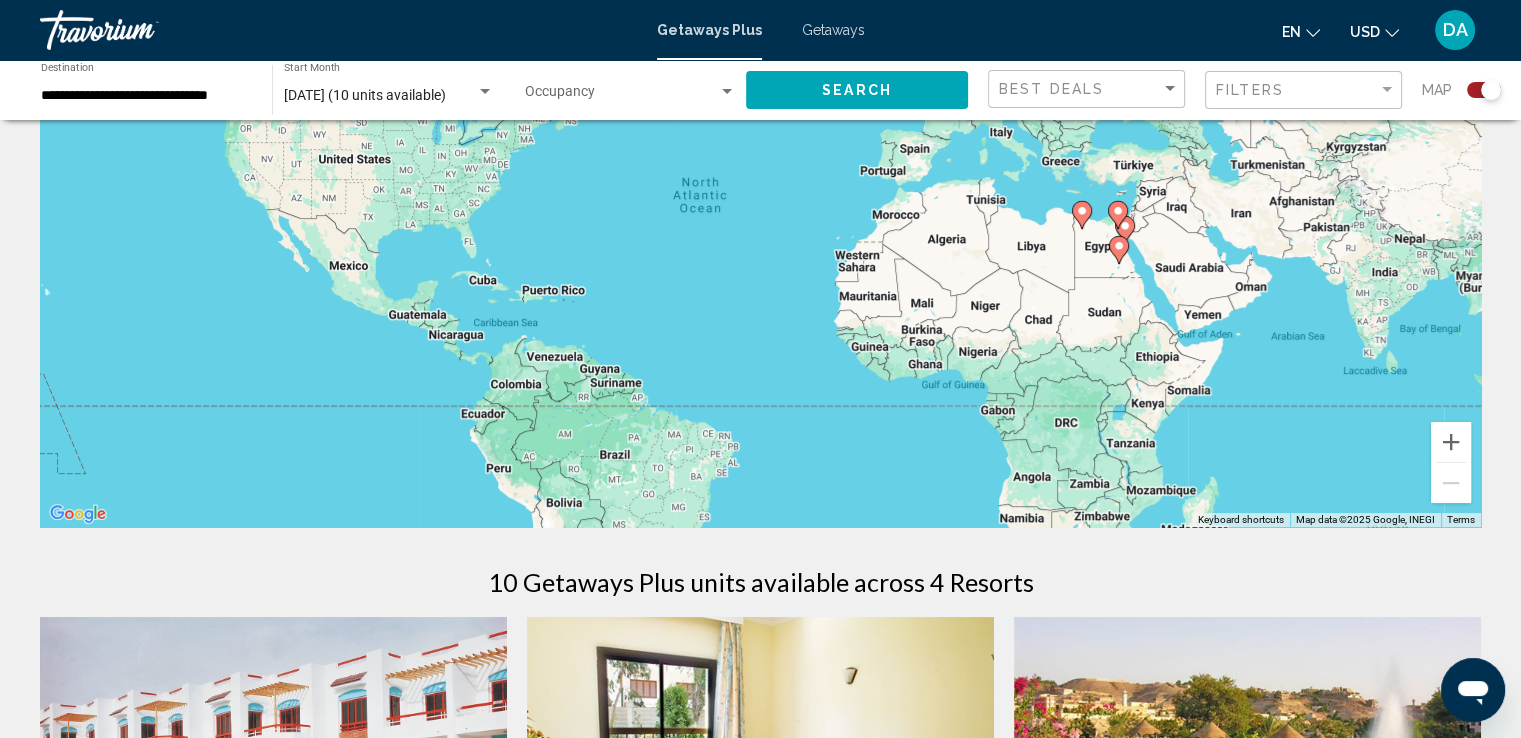 scroll, scrollTop: 40, scrollLeft: 0, axis: vertical 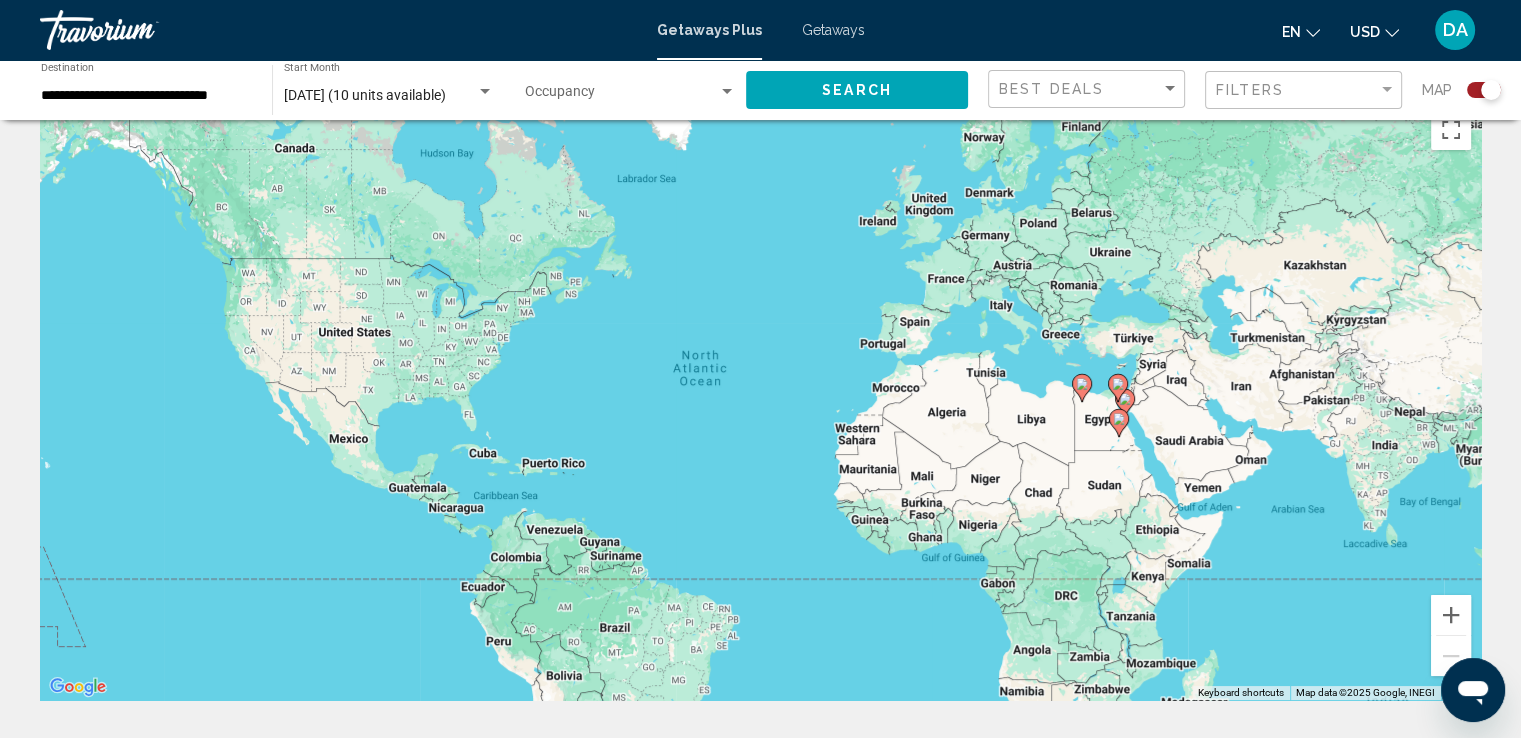 click on "To navigate, press the arrow keys. To activate drag with keyboard, press Alt + Enter. Once in keyboard drag state, use the arrow keys to move the marker. To complete the drag, press the Enter key. To cancel, press Escape." at bounding box center [760, 400] 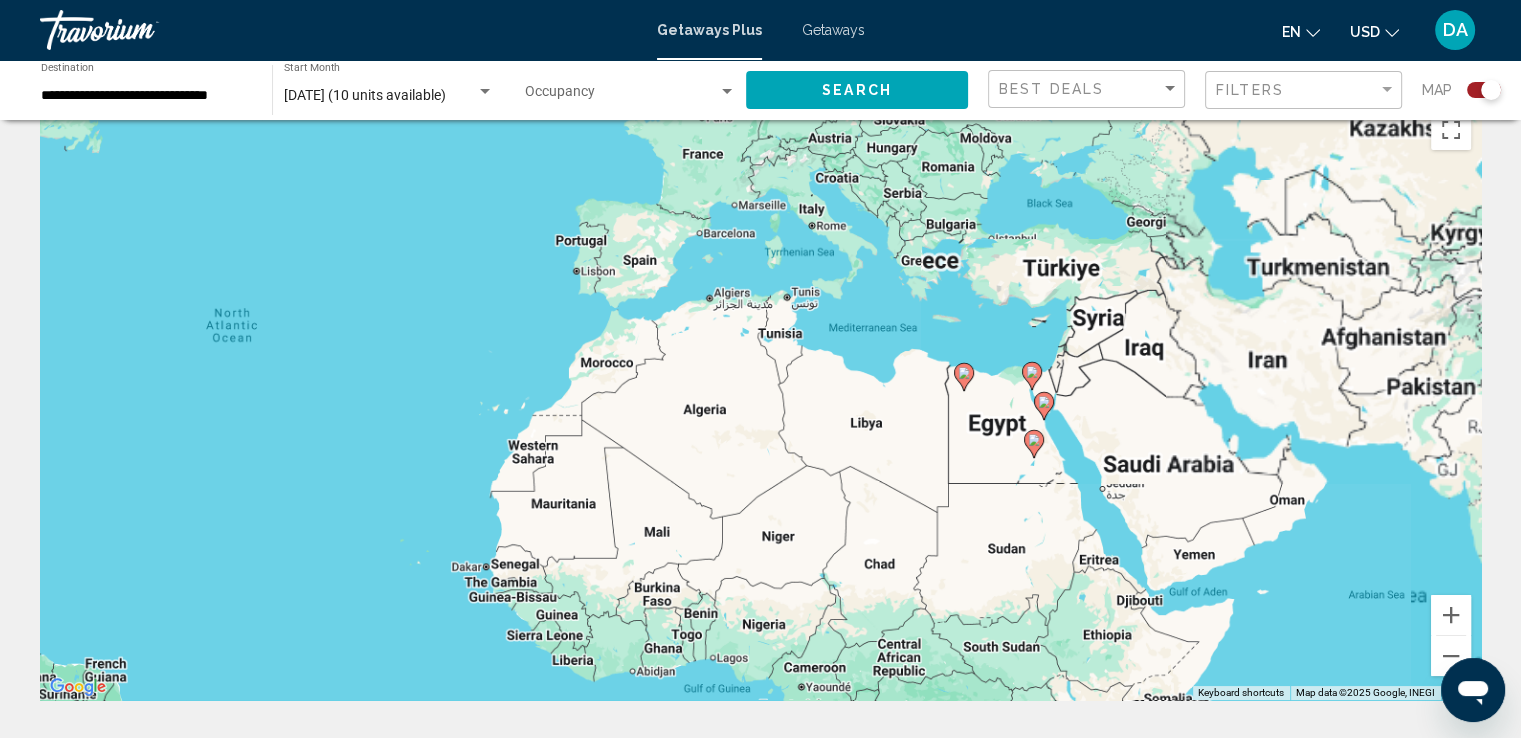 click on "To navigate, press the arrow keys. To activate drag with keyboard, press Alt + Enter. Once in keyboard drag state, use the arrow keys to move the marker. To complete the drag, press the Enter key. To cancel, press Escape." at bounding box center (760, 400) 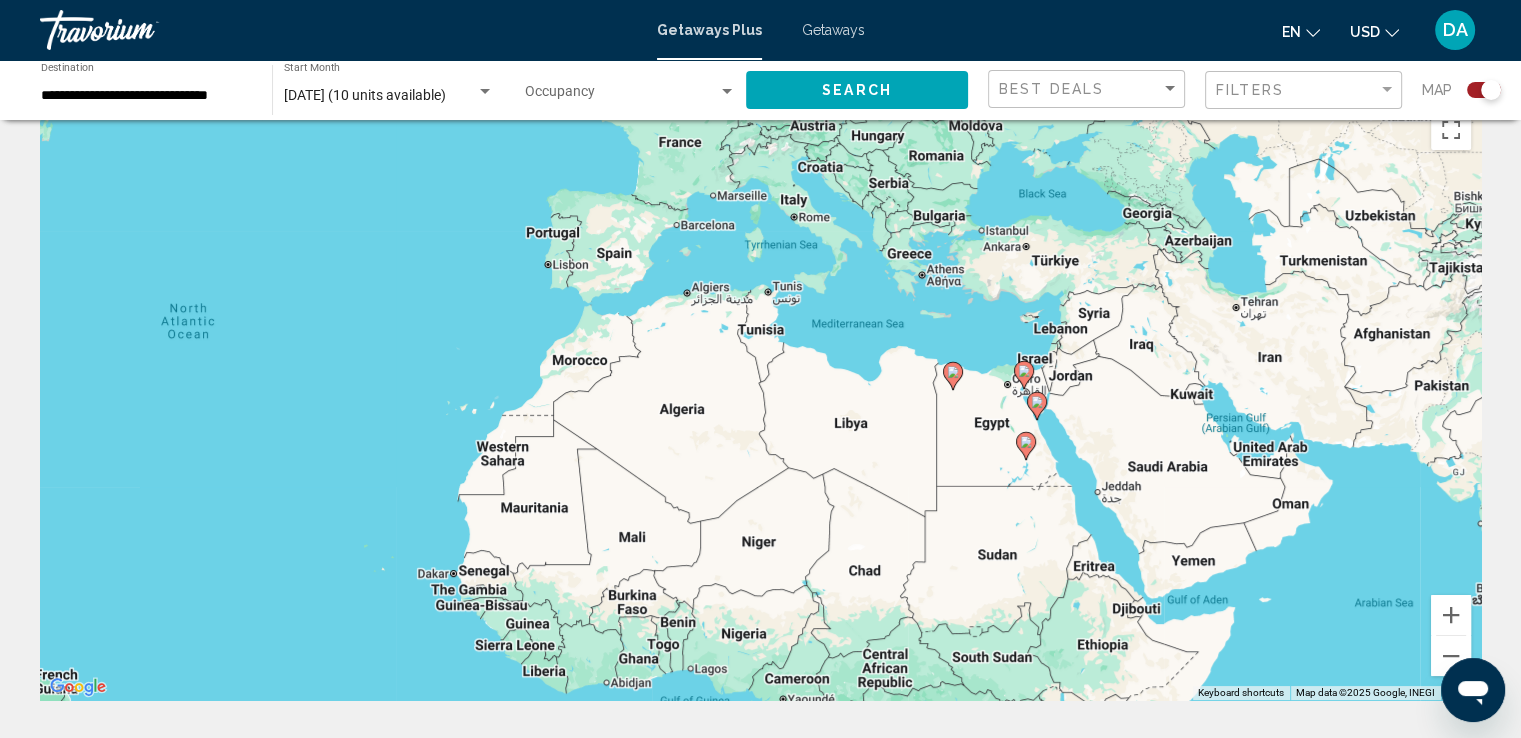 click on "To navigate, press the arrow keys. To activate drag with keyboard, press Alt + Enter. Once in keyboard drag state, use the arrow keys to move the marker. To complete the drag, press the Enter key. To cancel, press Escape." at bounding box center (760, 400) 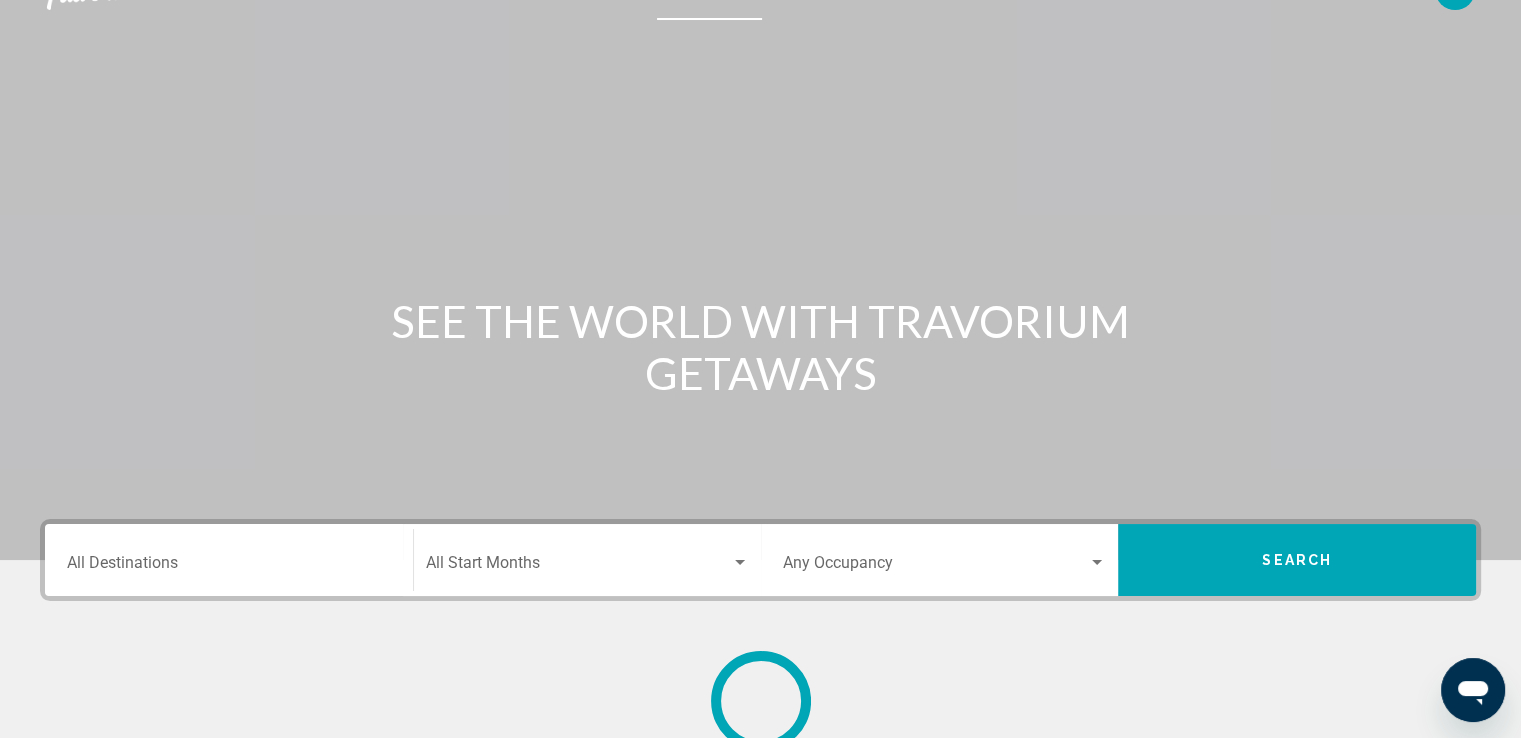 scroll, scrollTop: 0, scrollLeft: 0, axis: both 